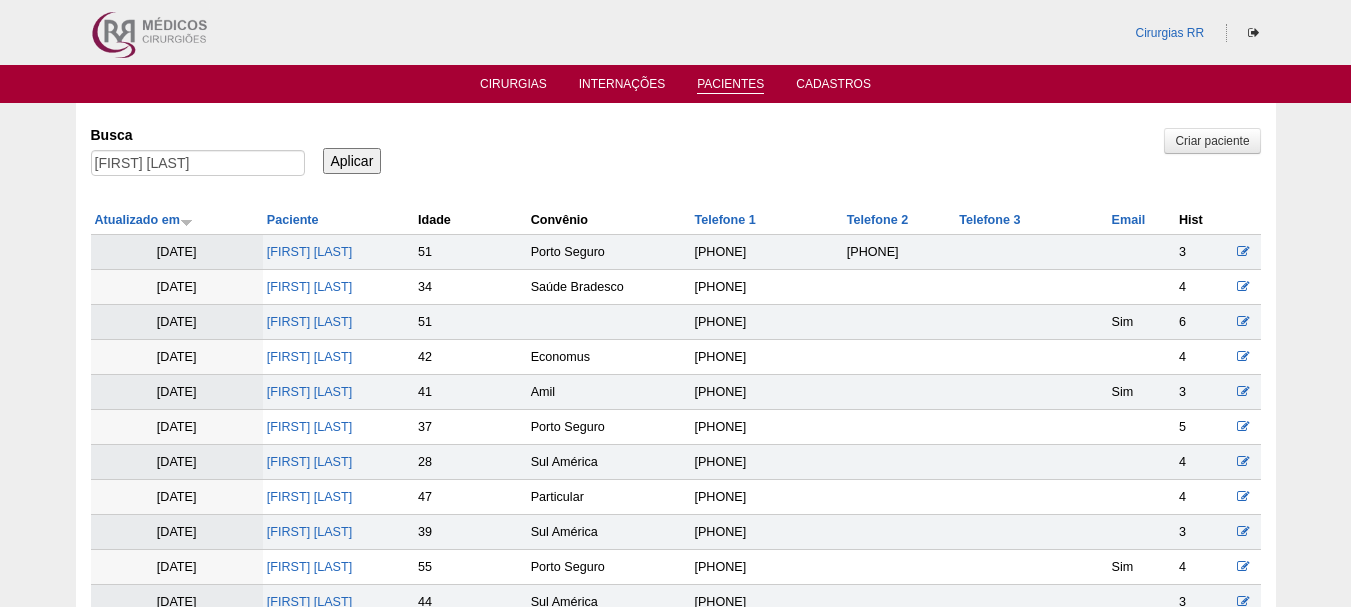 scroll, scrollTop: 0, scrollLeft: 0, axis: both 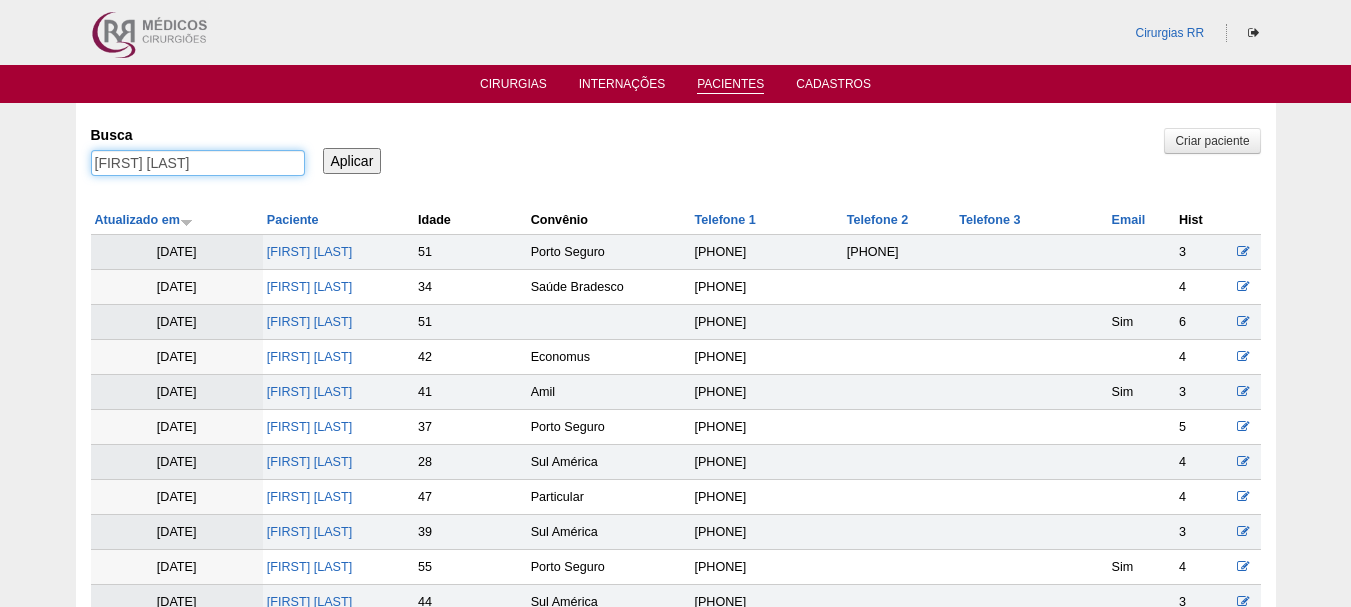 drag, startPoint x: 259, startPoint y: 168, endPoint x: 0, endPoint y: 167, distance: 259.00192 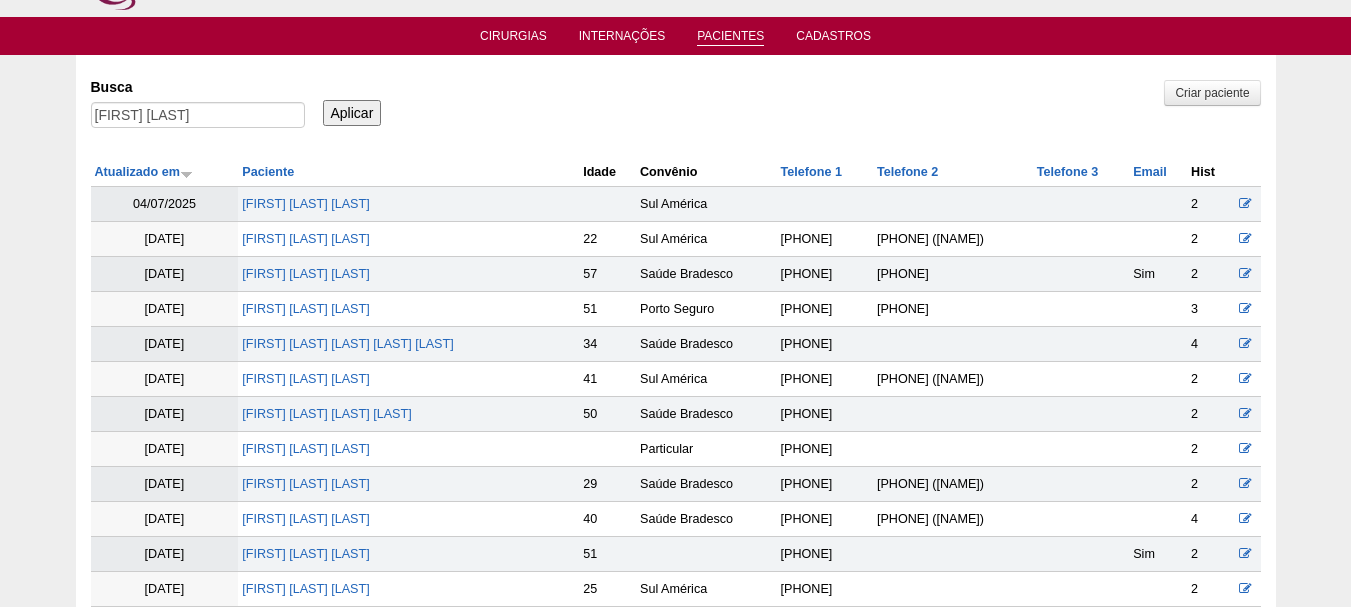 scroll, scrollTop: 0, scrollLeft: 0, axis: both 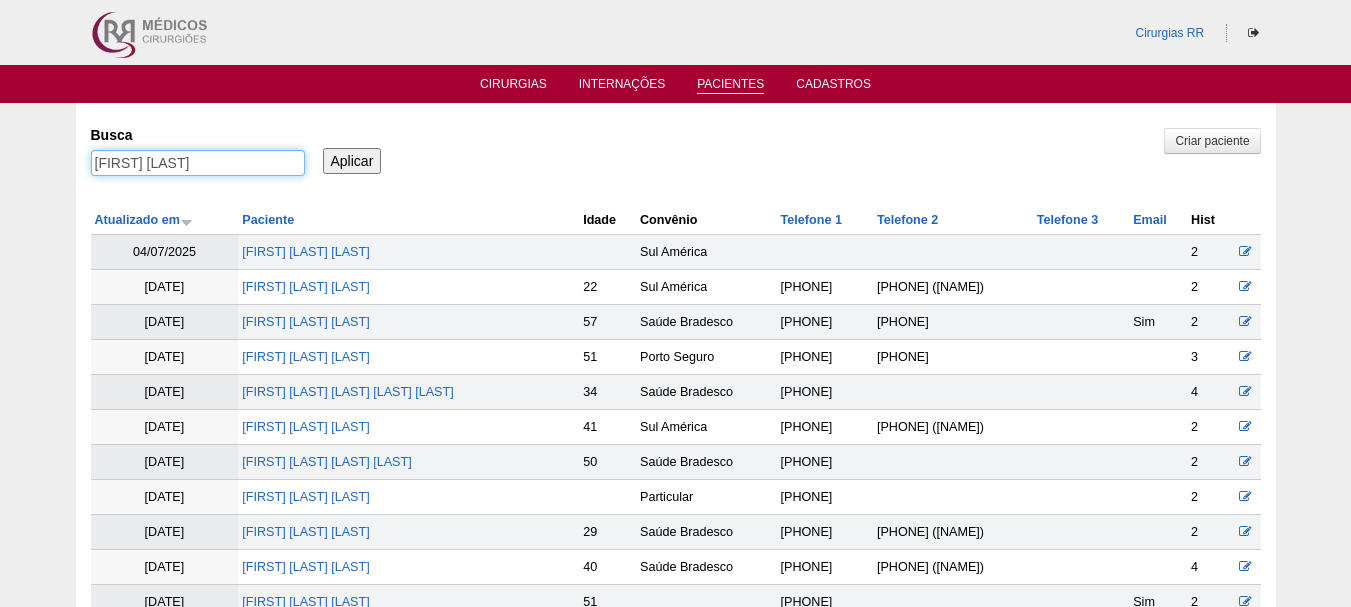 click on "rafael ribeiro" at bounding box center (198, 163) 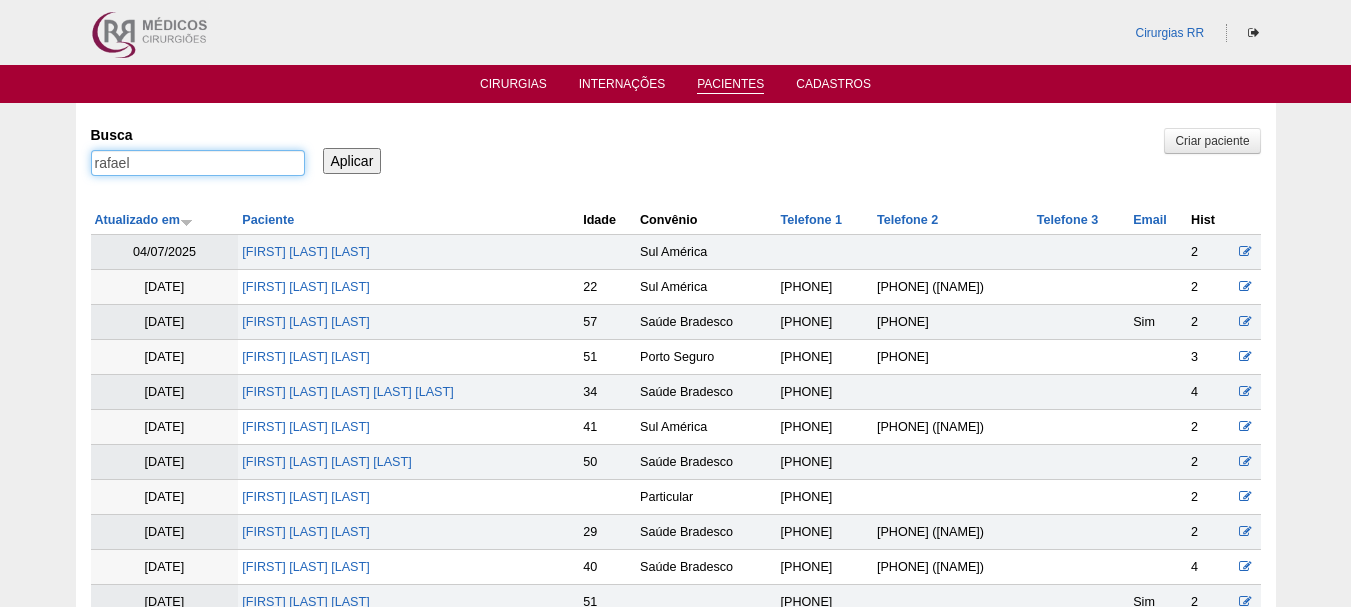 type on "rafael" 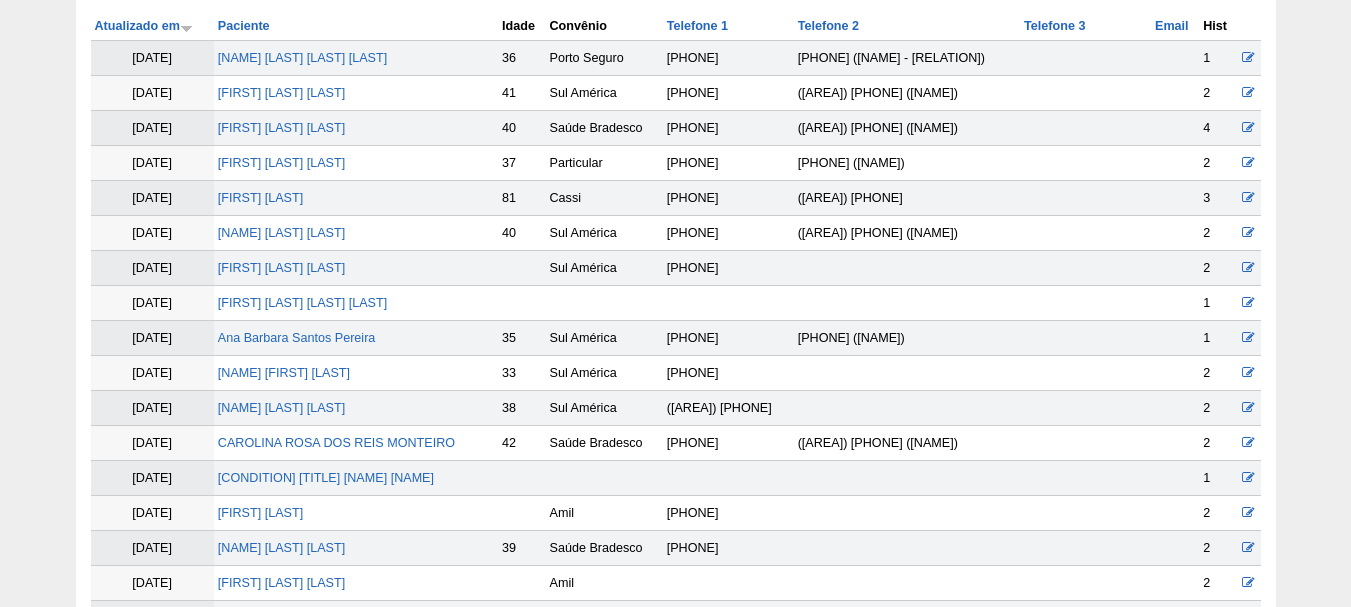 scroll, scrollTop: 200, scrollLeft: 0, axis: vertical 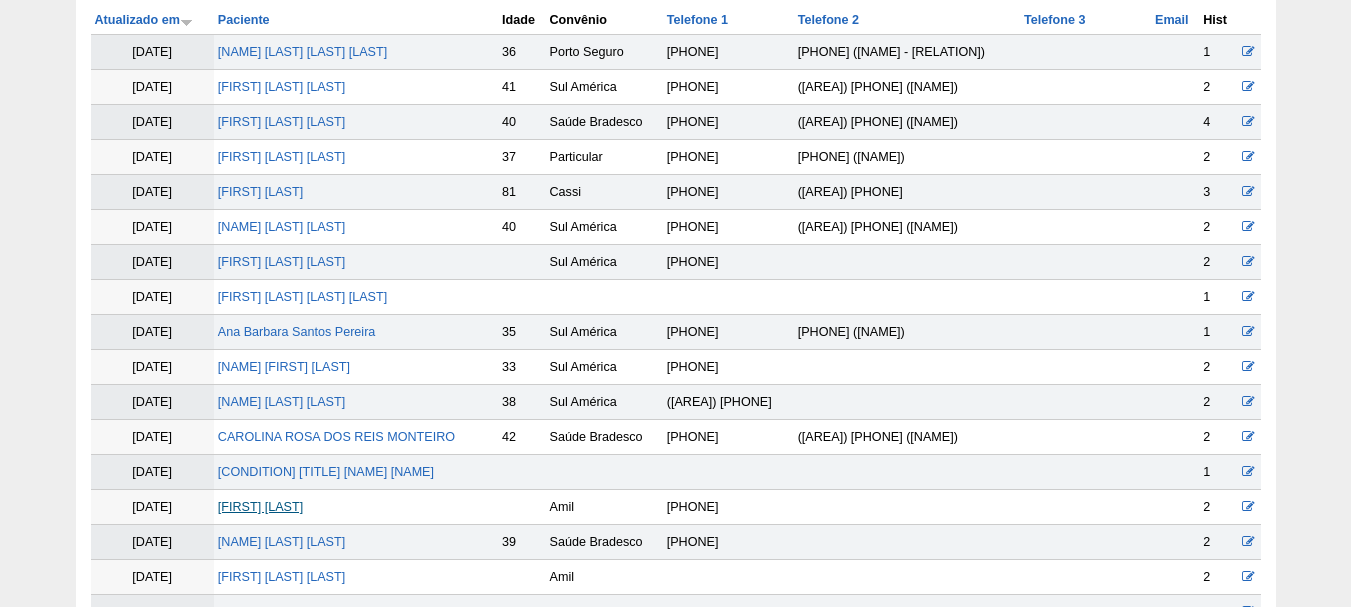 click on "[FIRST] [LAST]" at bounding box center (260, 507) 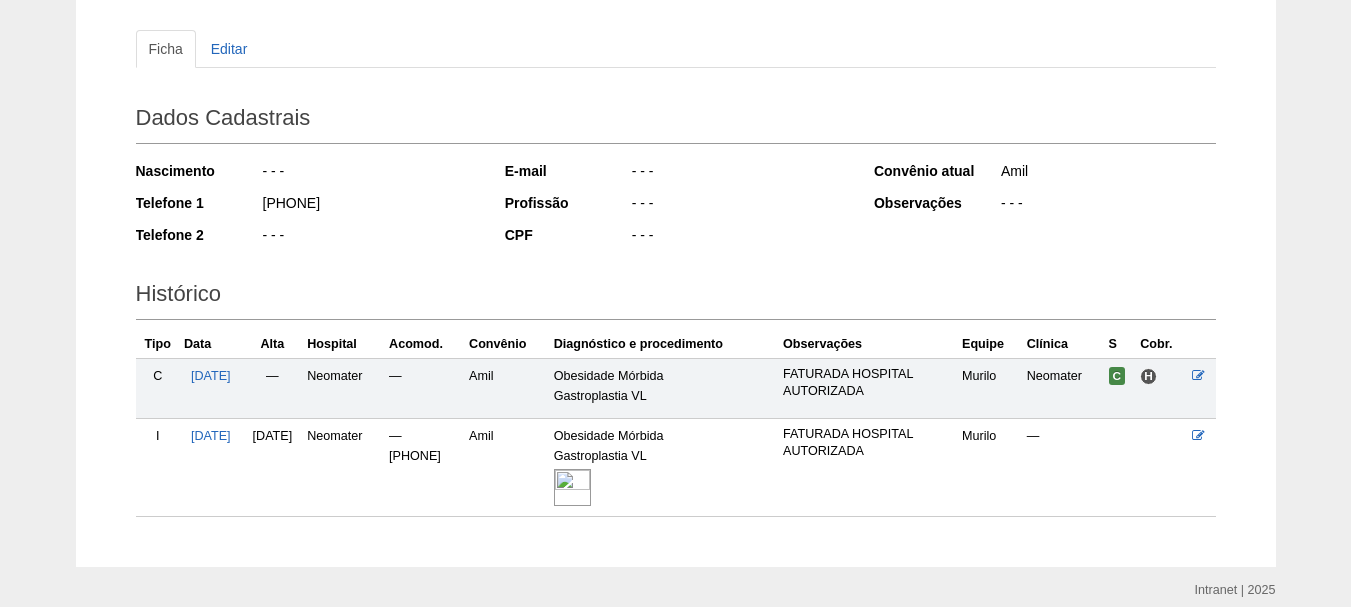 scroll, scrollTop: 0, scrollLeft: 0, axis: both 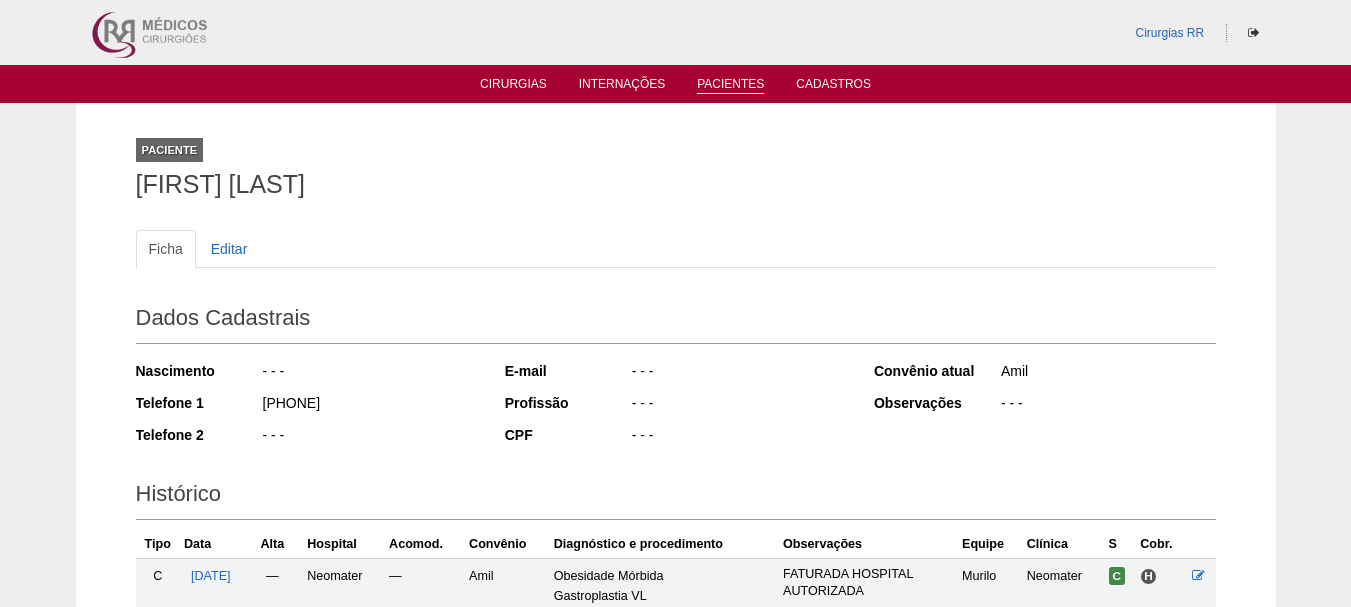 click on "Pacientes" at bounding box center [730, 83] 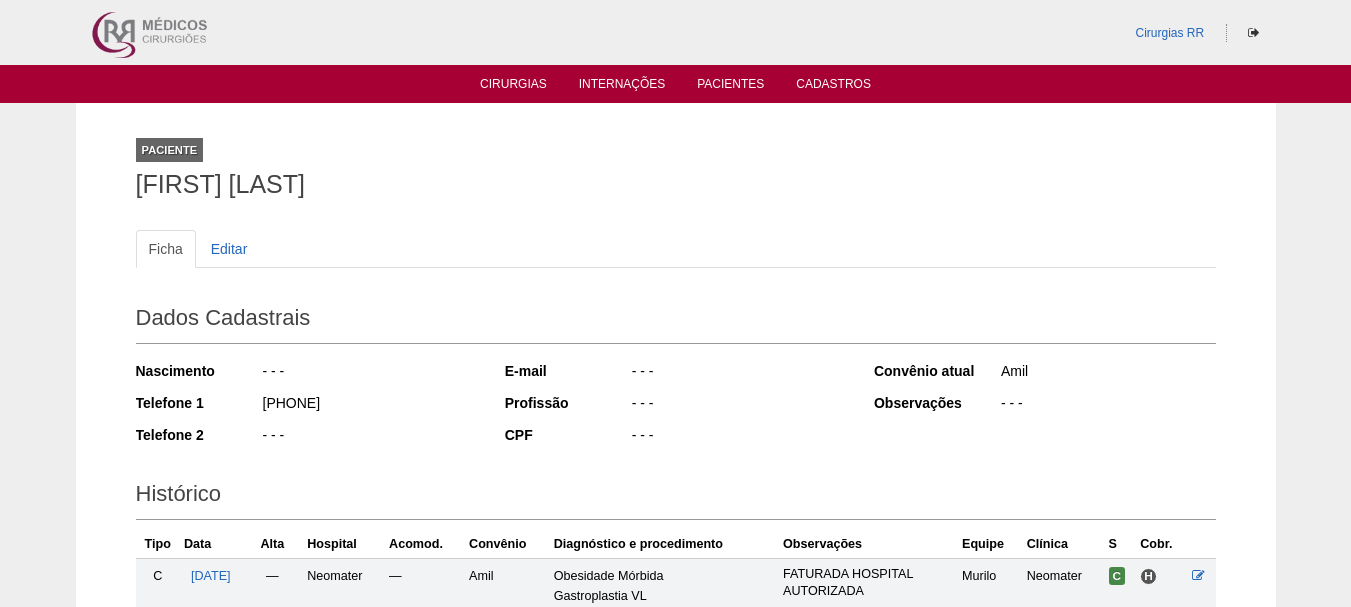 click on "Cirurgias
Internações
Pacientes
Cadastros" at bounding box center (675, 84) 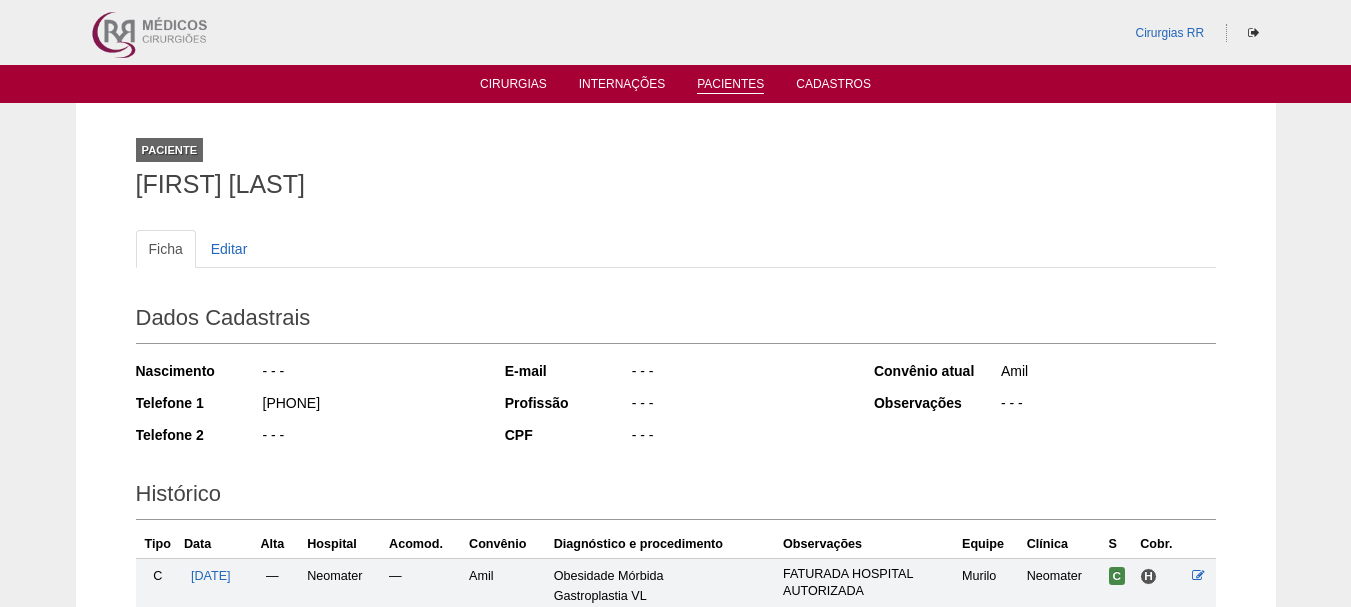 click on "Pacientes" at bounding box center [730, 85] 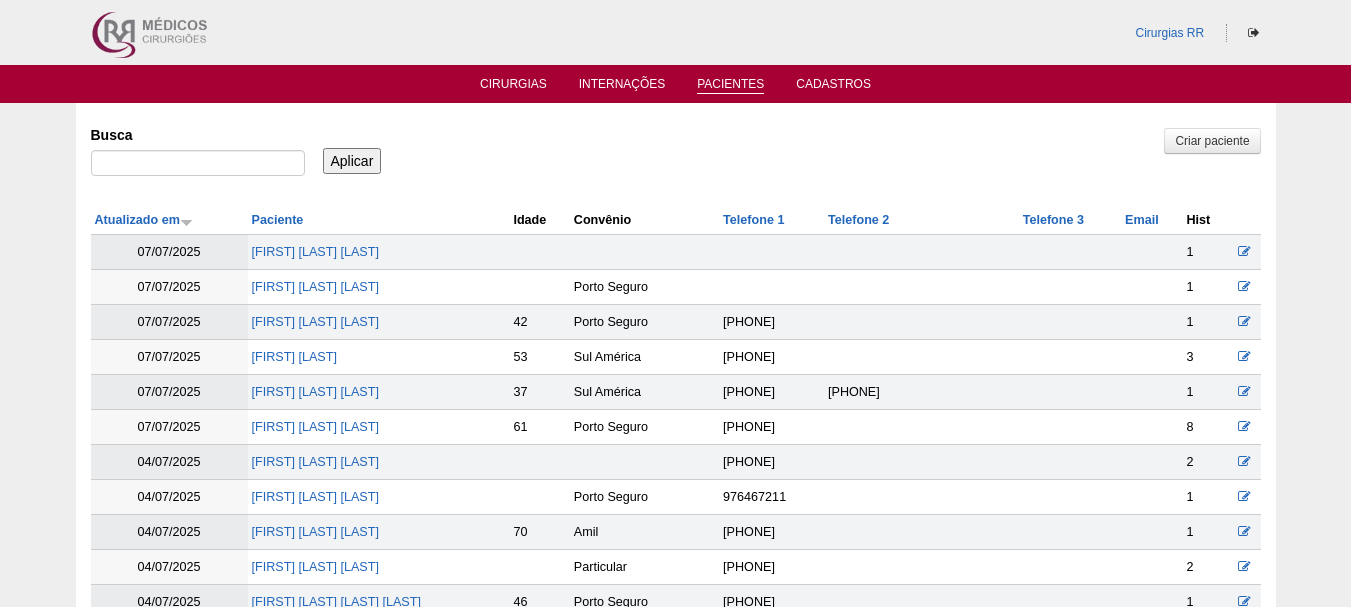 scroll, scrollTop: 0, scrollLeft: 0, axis: both 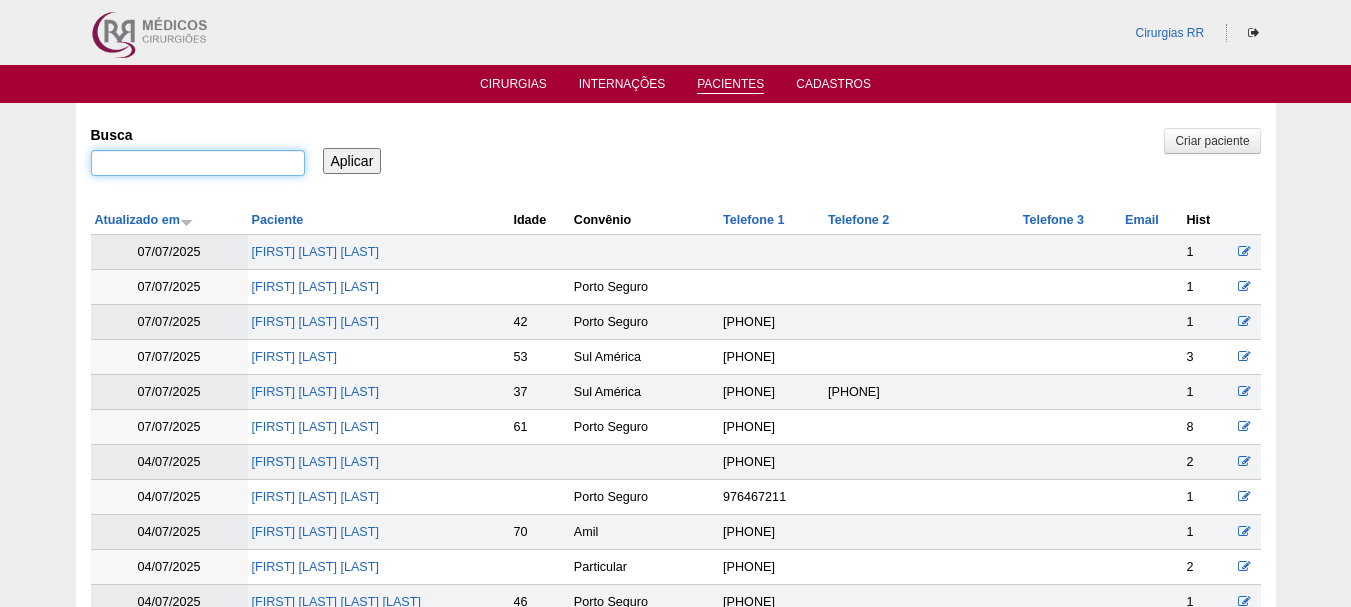 click on "Busca" at bounding box center (198, 163) 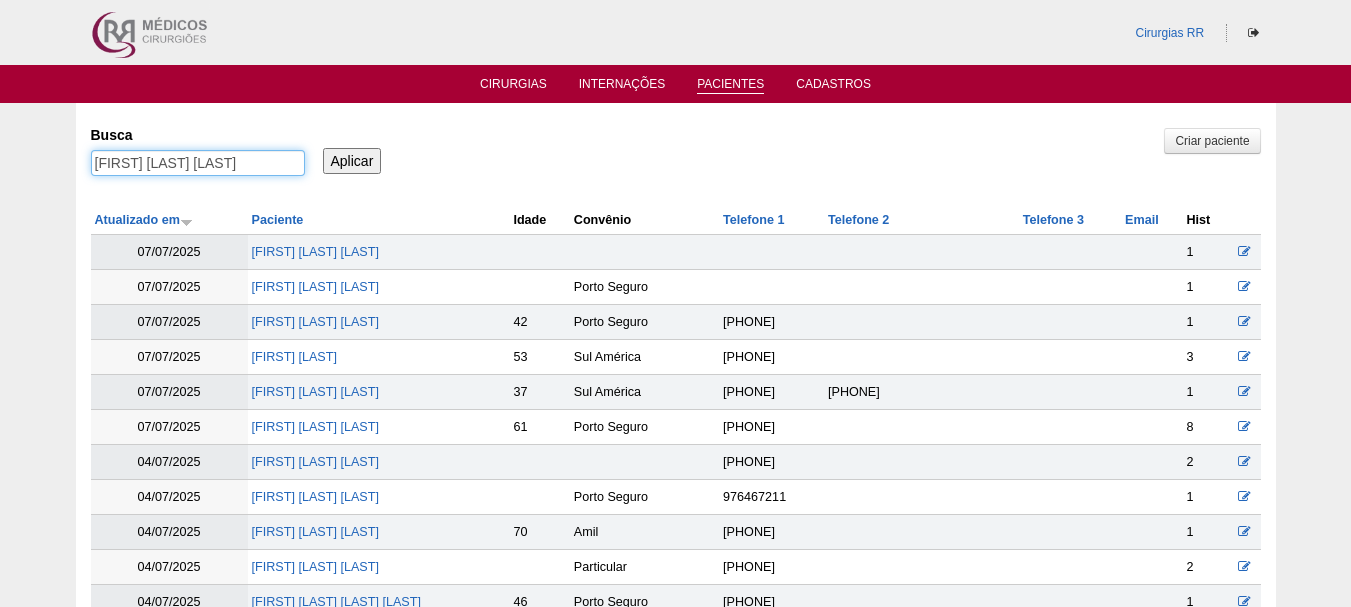 type on "[FIRST] [LAST] [LAST]" 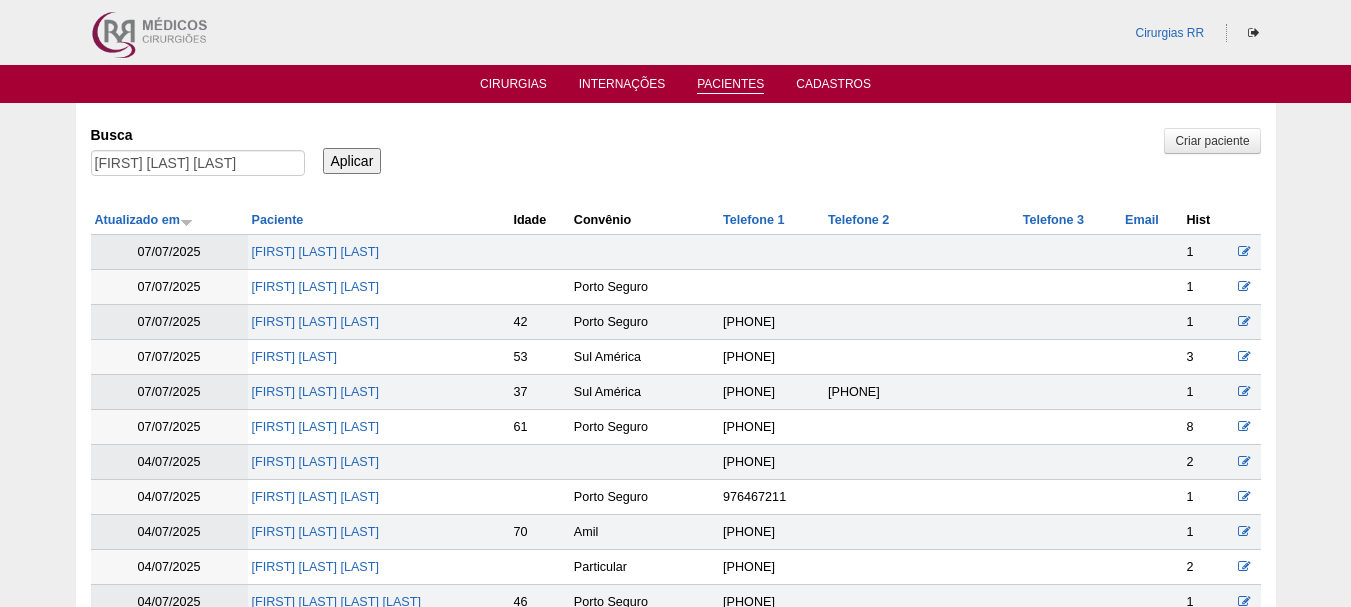 click on "Aplicar" at bounding box center [352, 161] 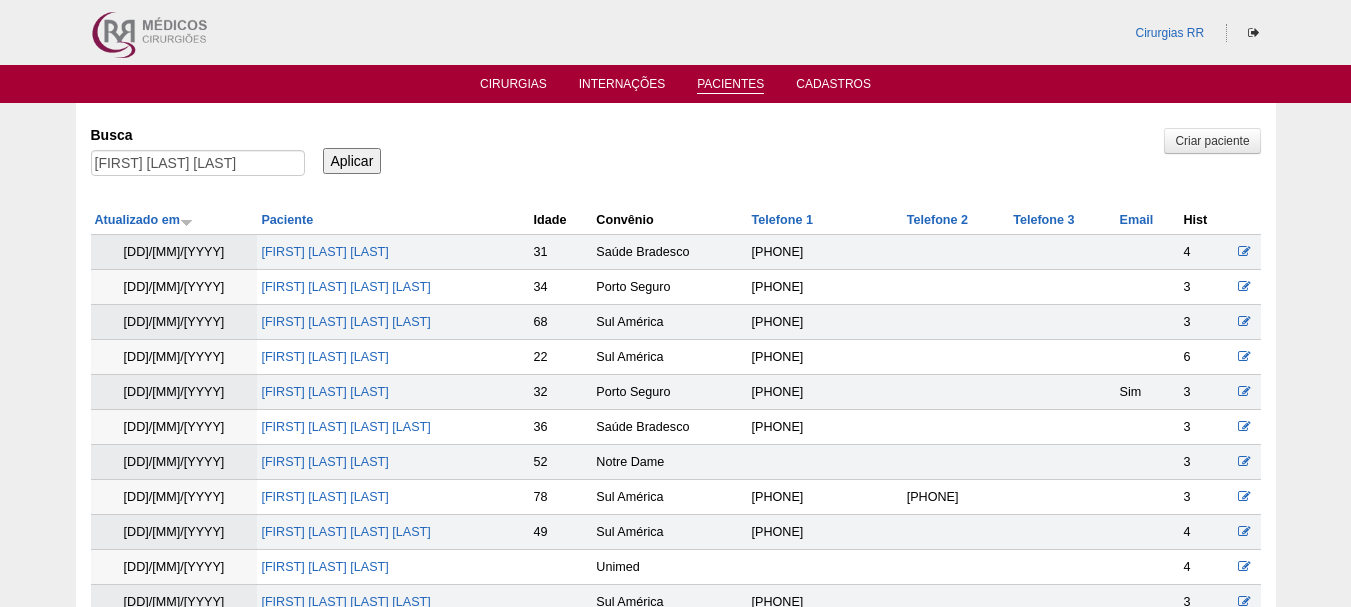 scroll, scrollTop: 0, scrollLeft: 0, axis: both 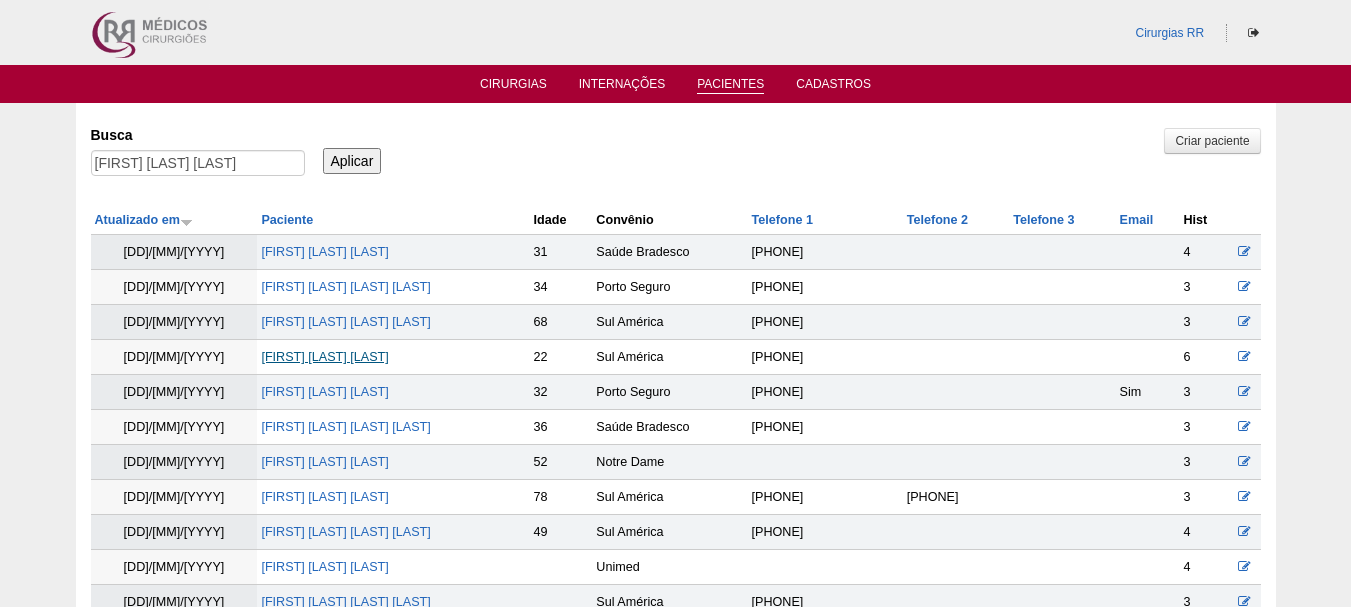 click on "[FIRST] [LAST] [LAST]" at bounding box center (324, 357) 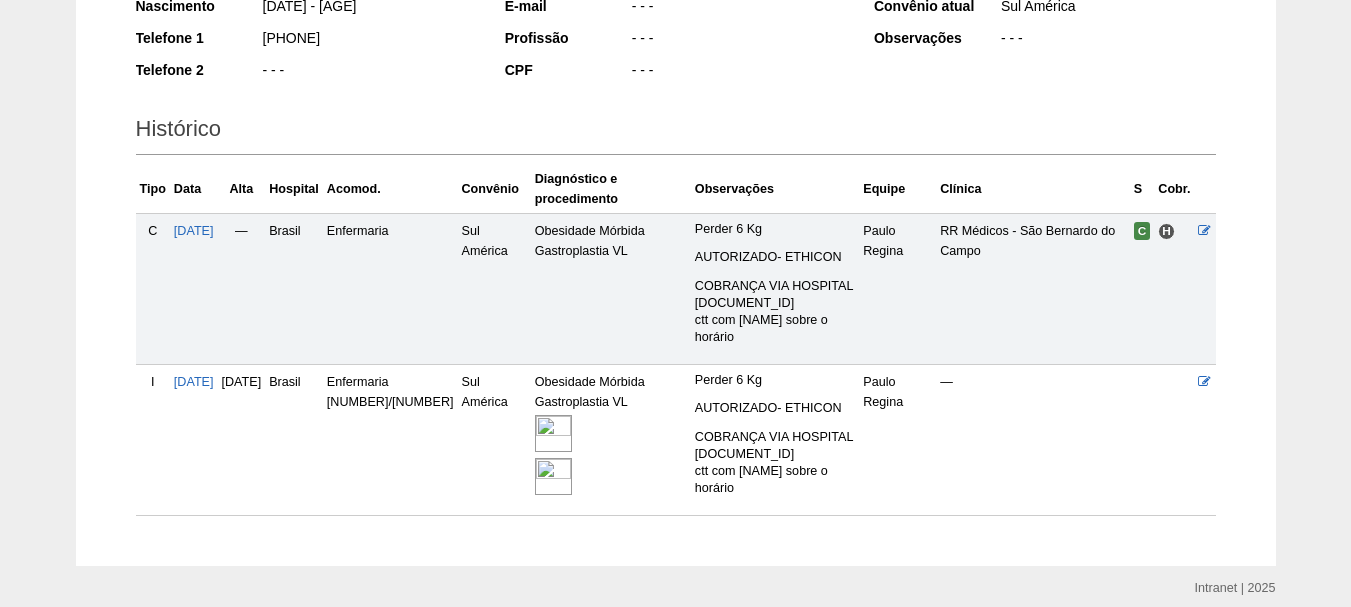 scroll, scrollTop: 400, scrollLeft: 0, axis: vertical 